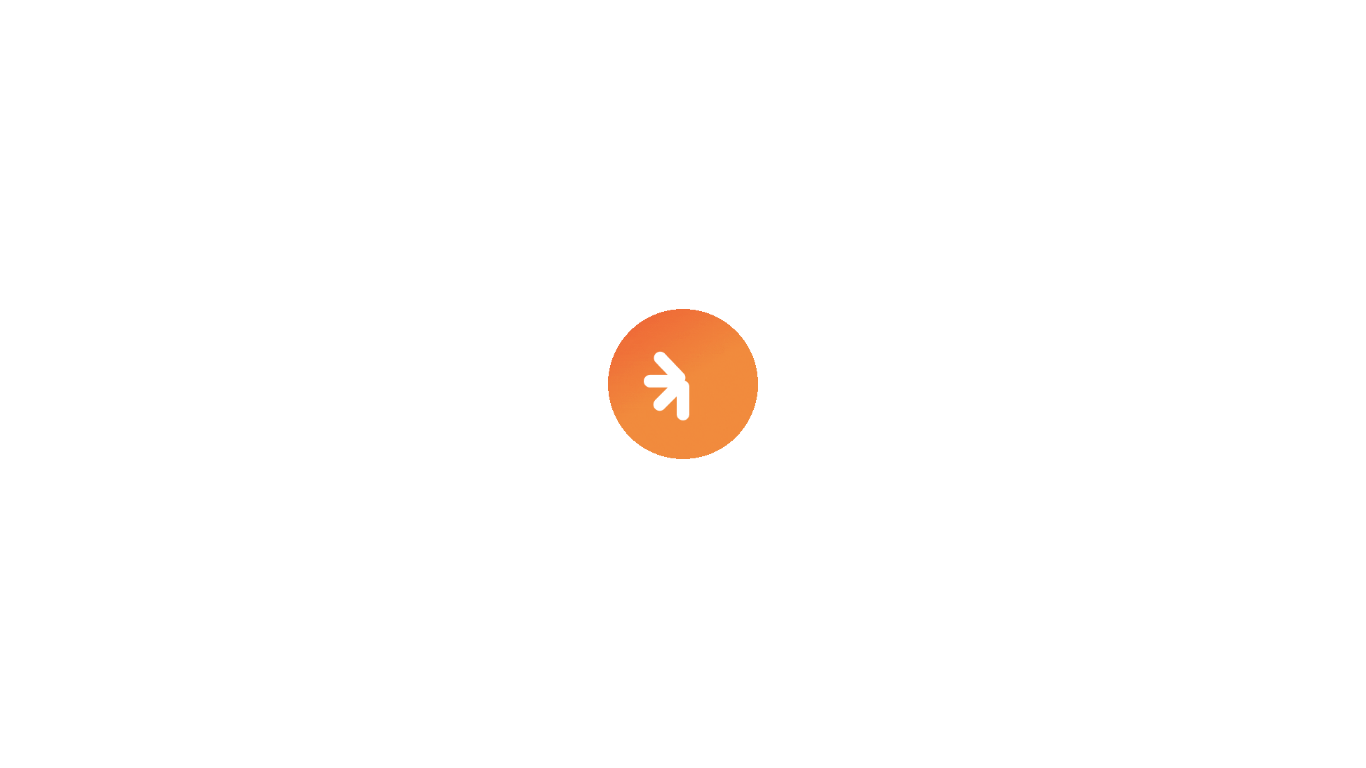 scroll, scrollTop: 0, scrollLeft: 0, axis: both 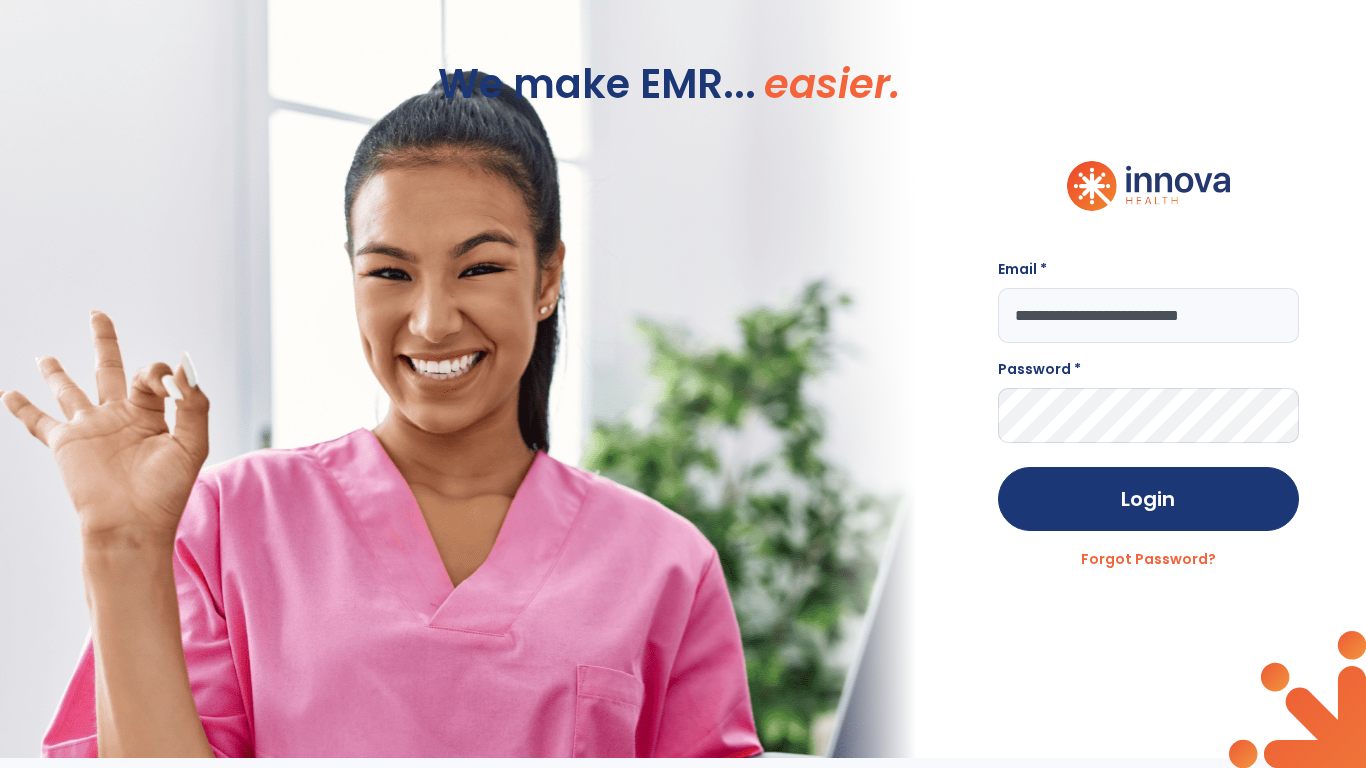 type on "**********" 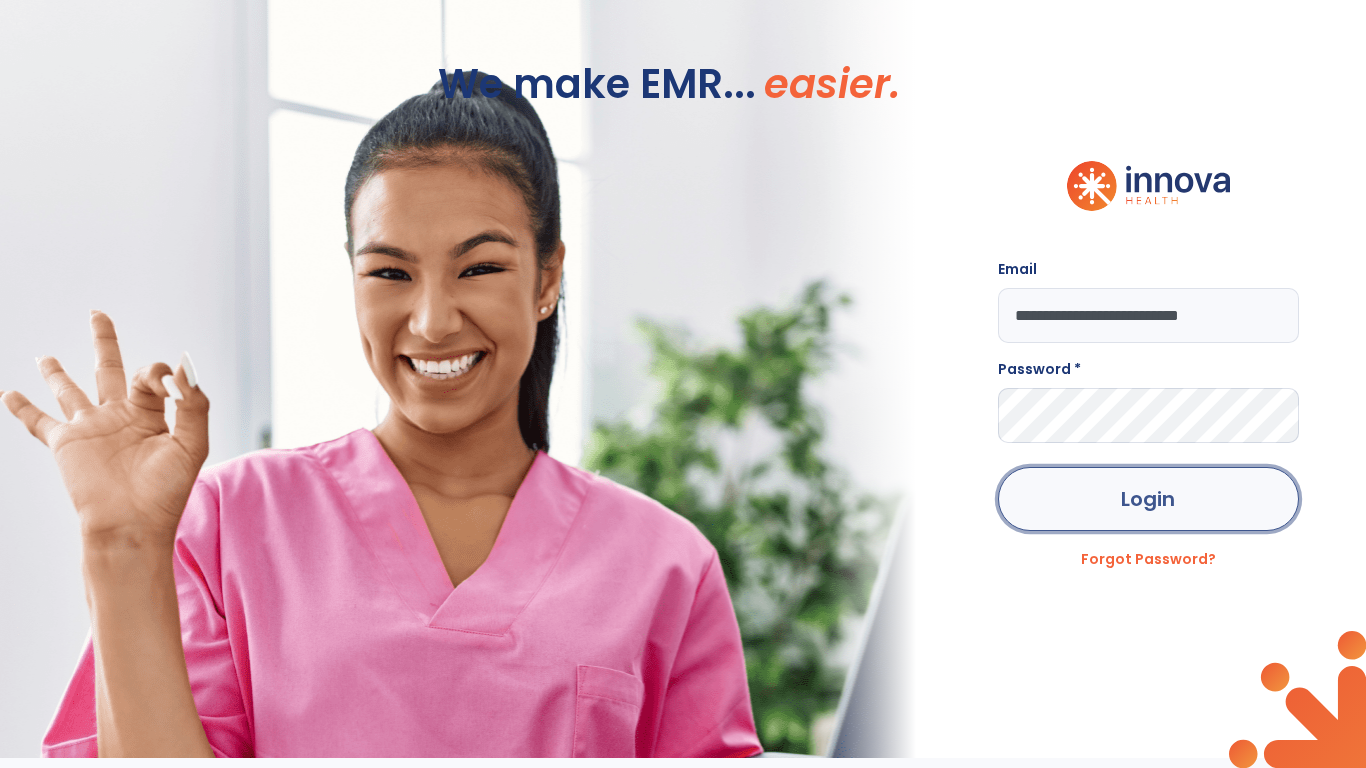 click on "Login" 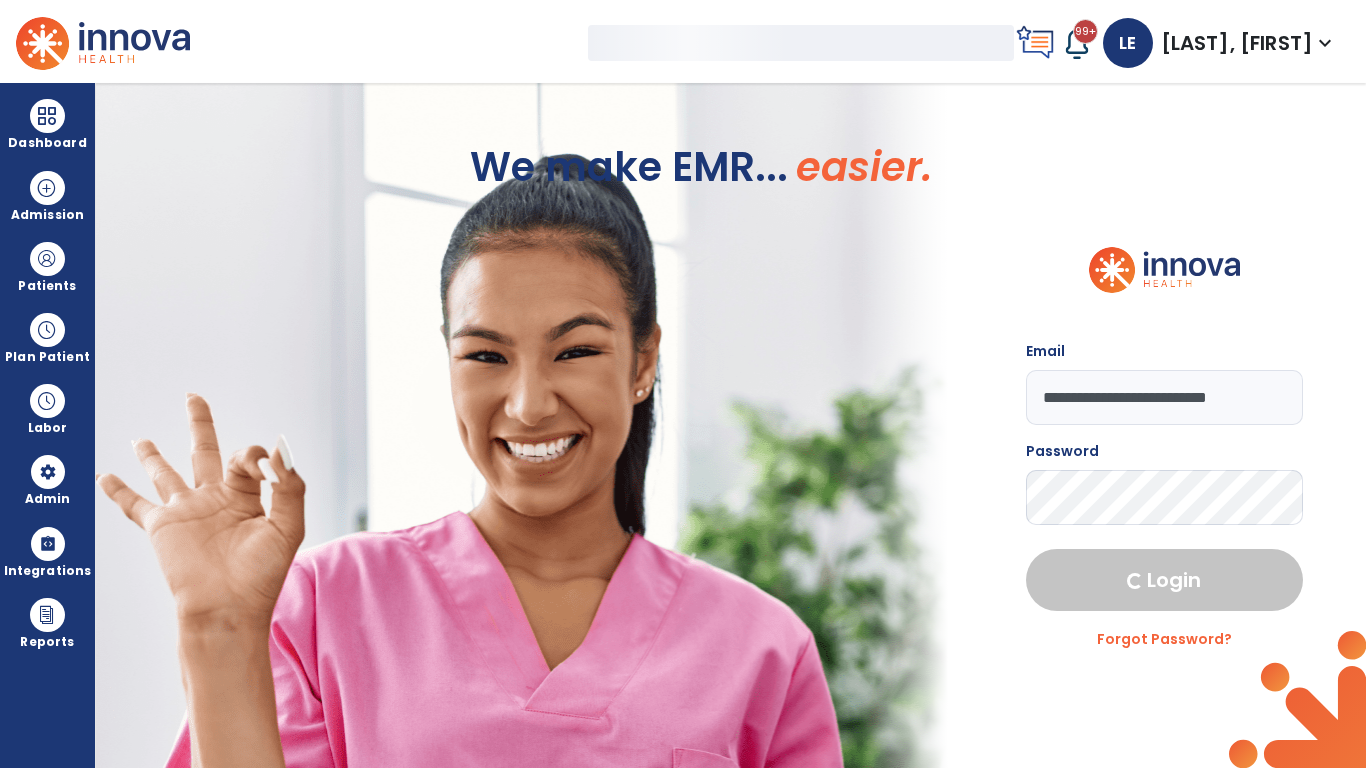 select on "***" 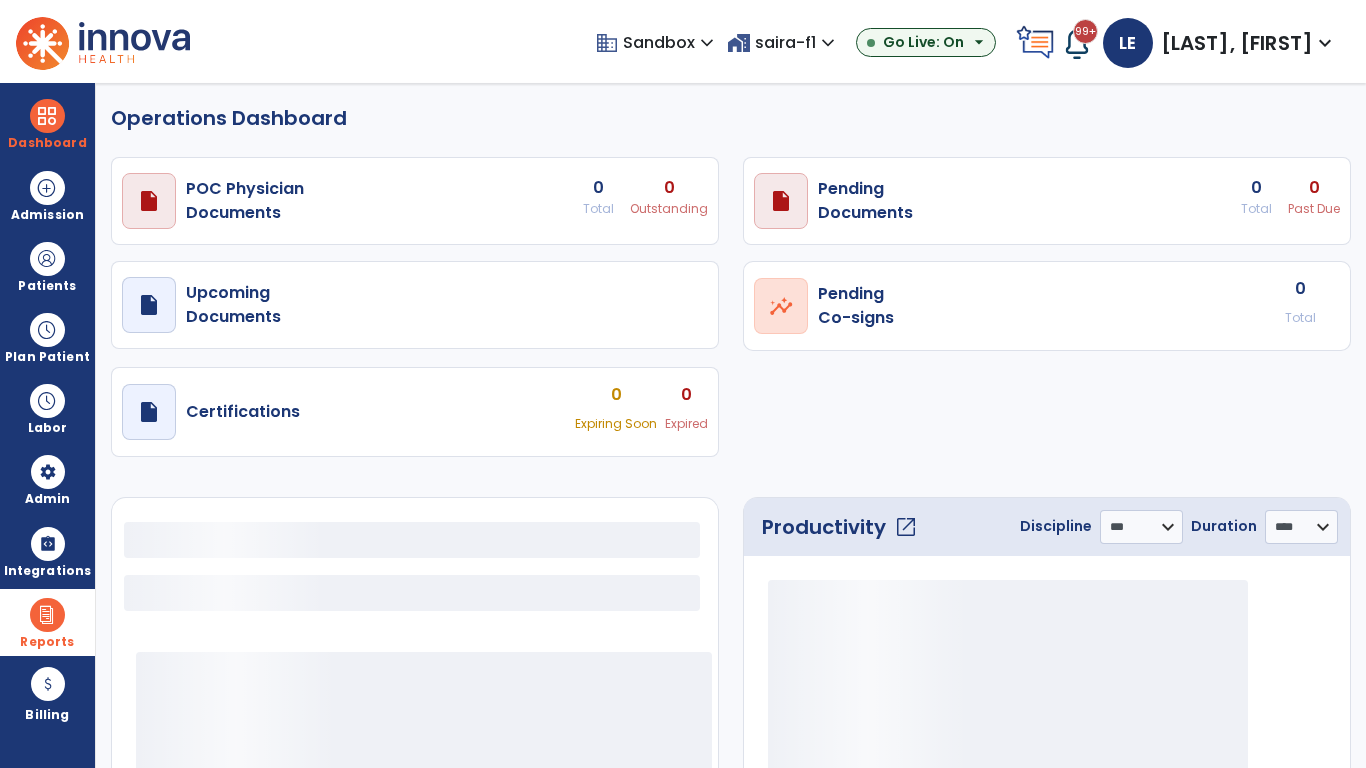 click at bounding box center (47, 615) 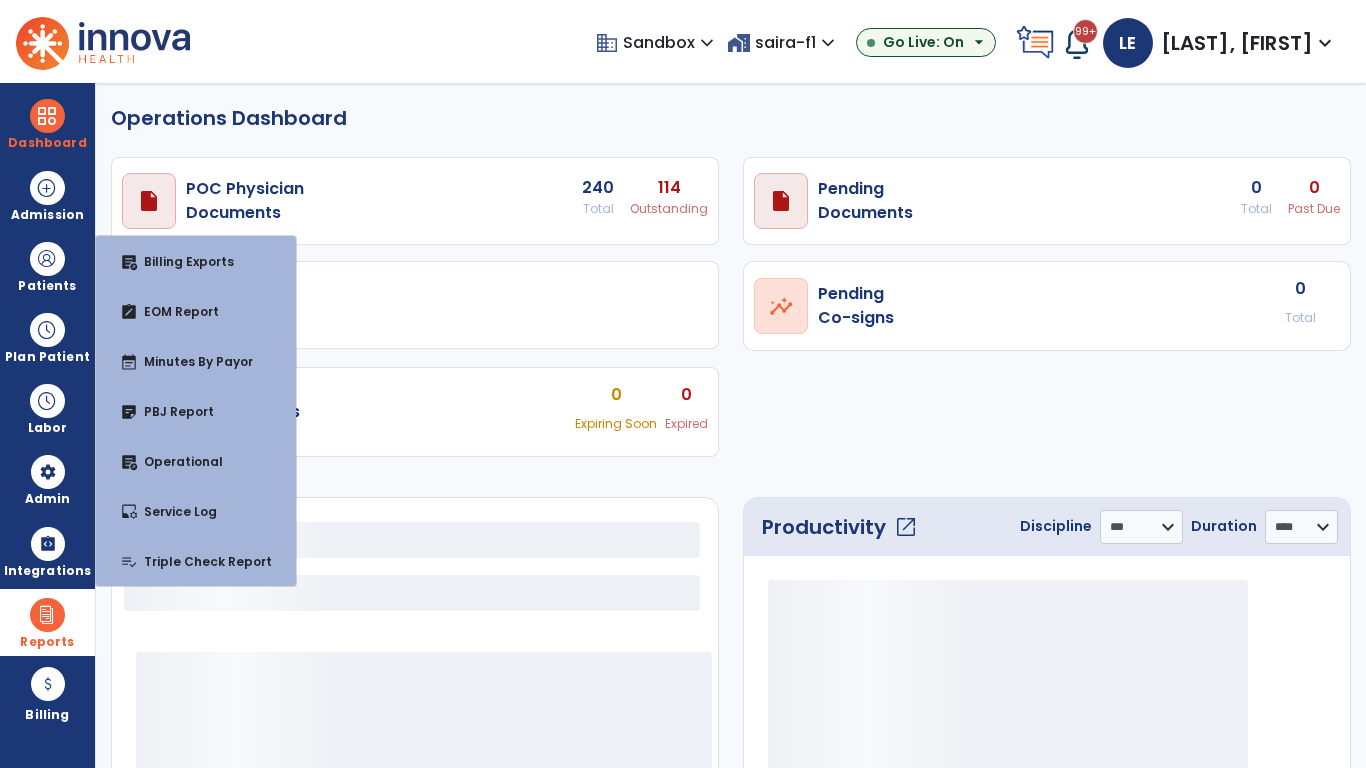 select on "***" 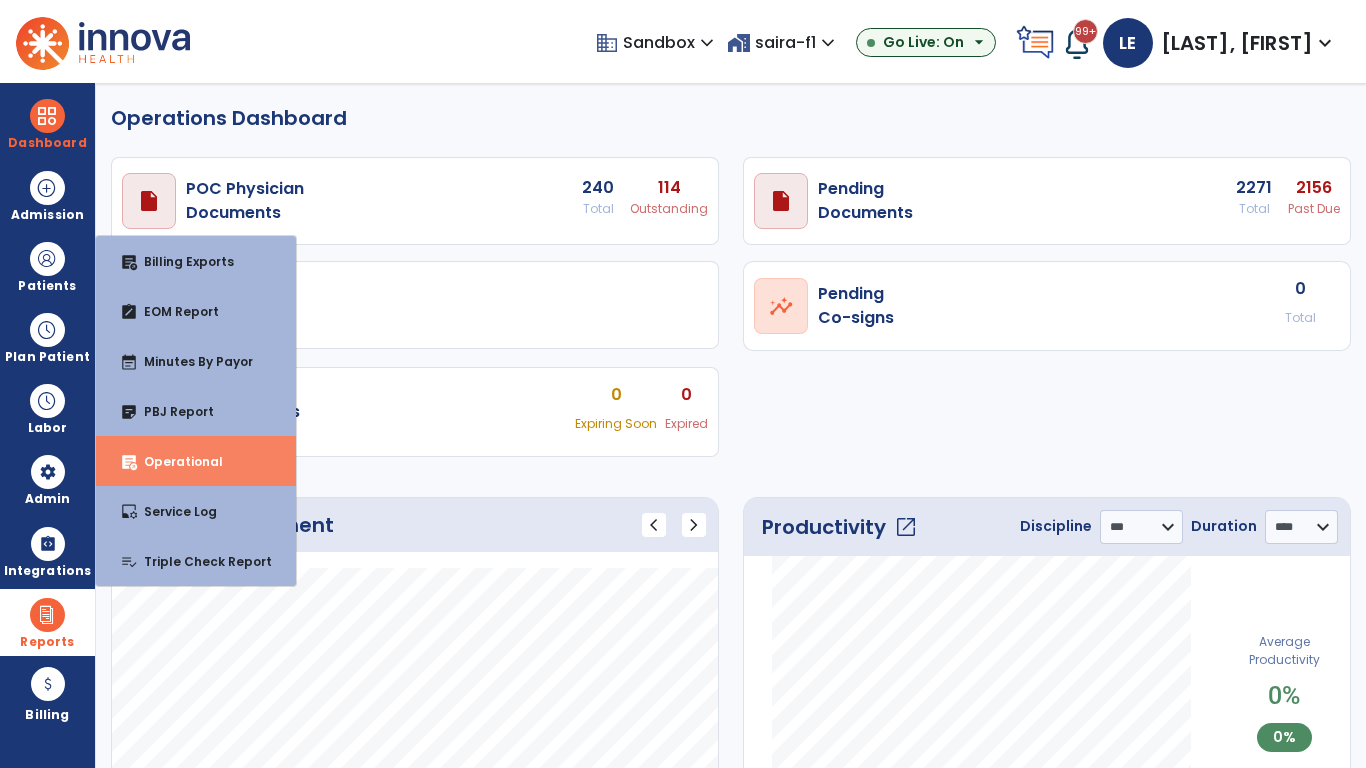 click on "Operational" at bounding box center (175, 461) 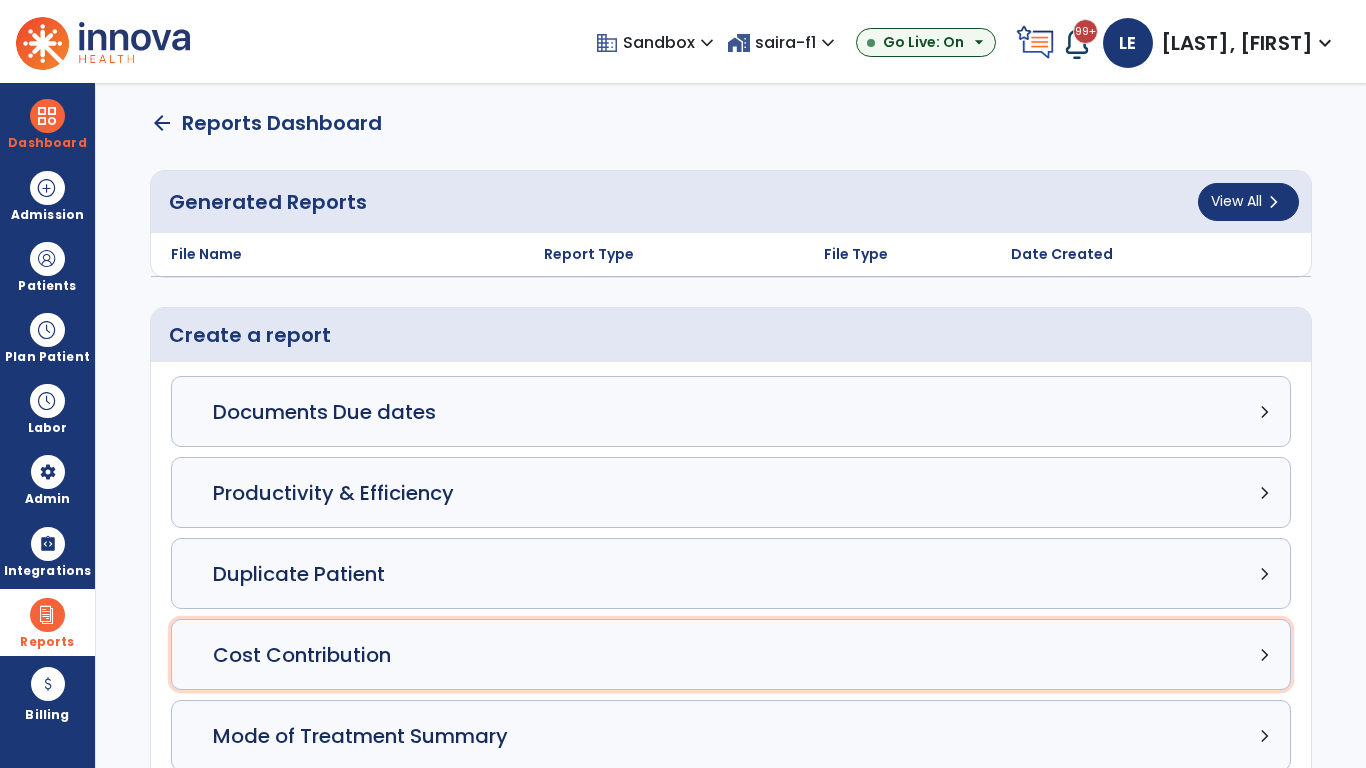 click on "Cost Contribution chevron_right" 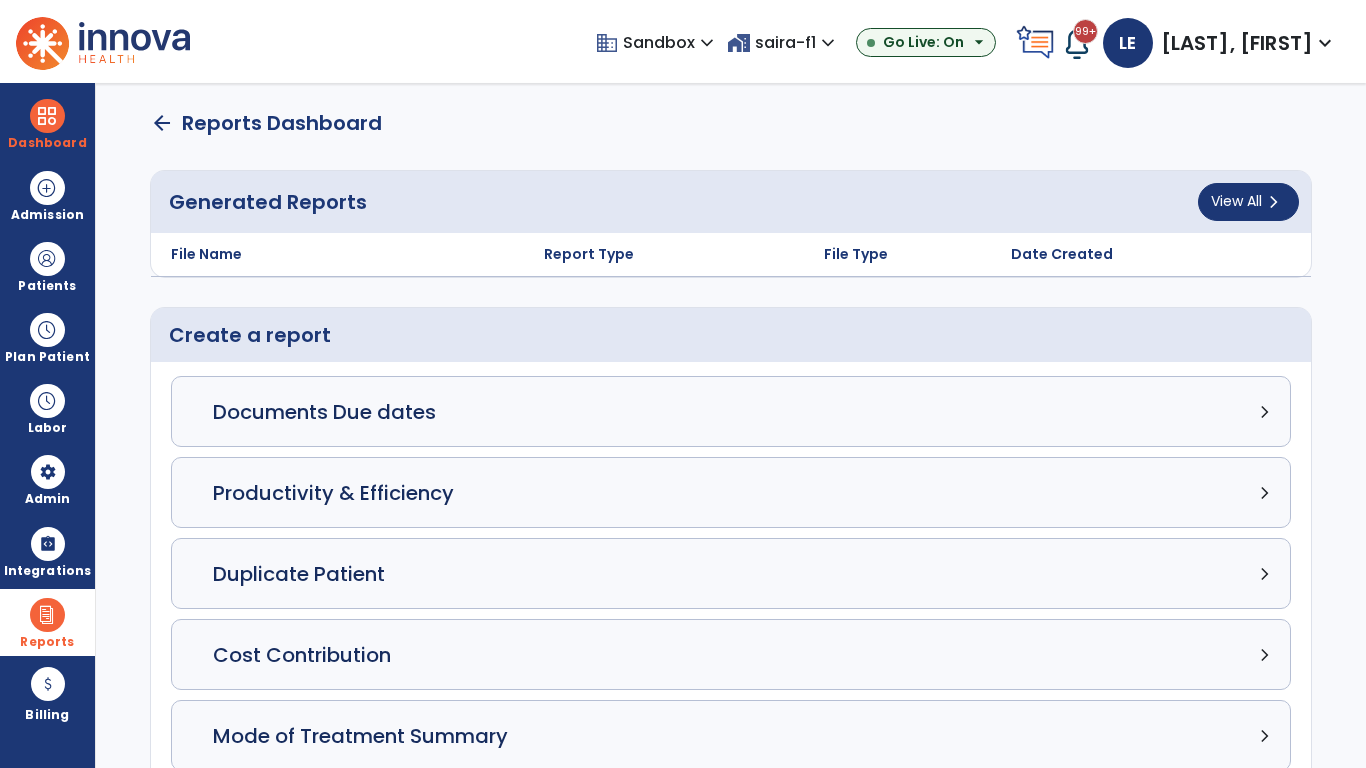 select on "*****" 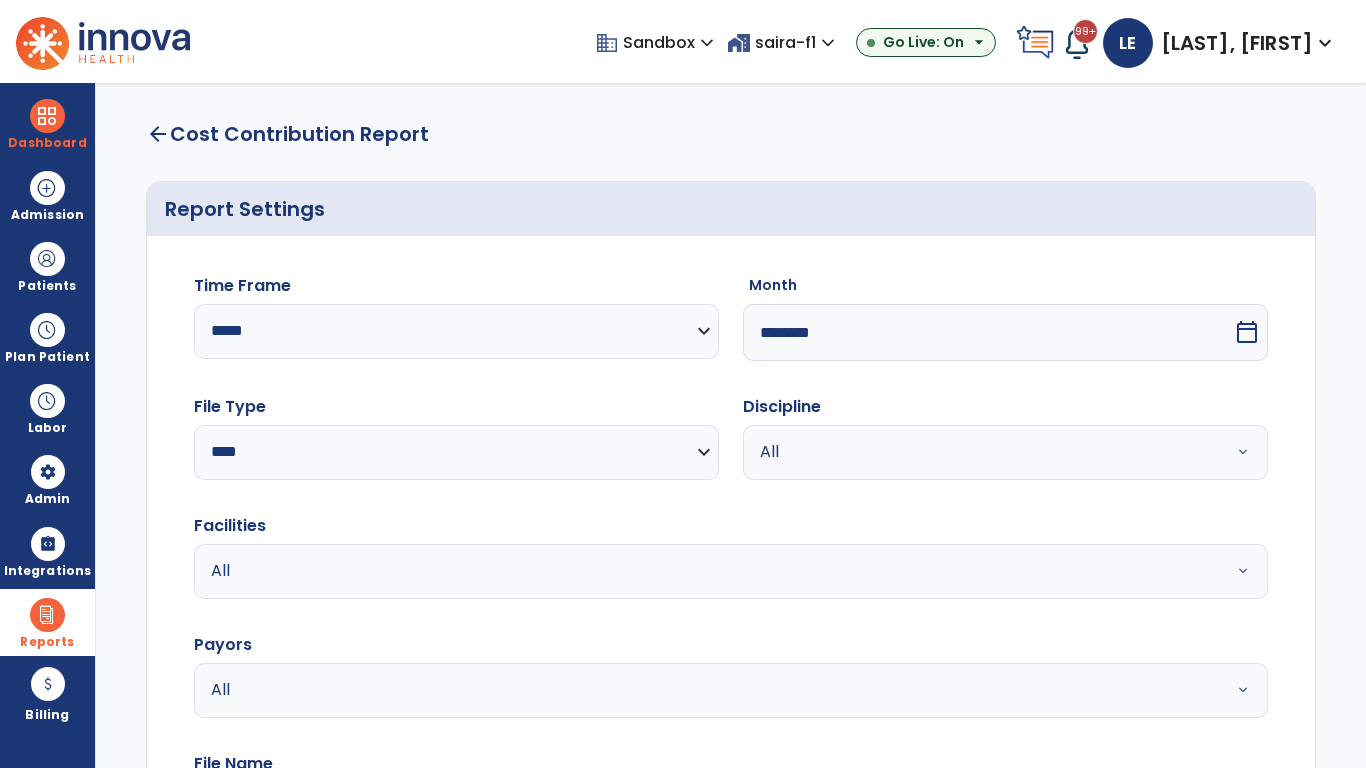 select on "*****" 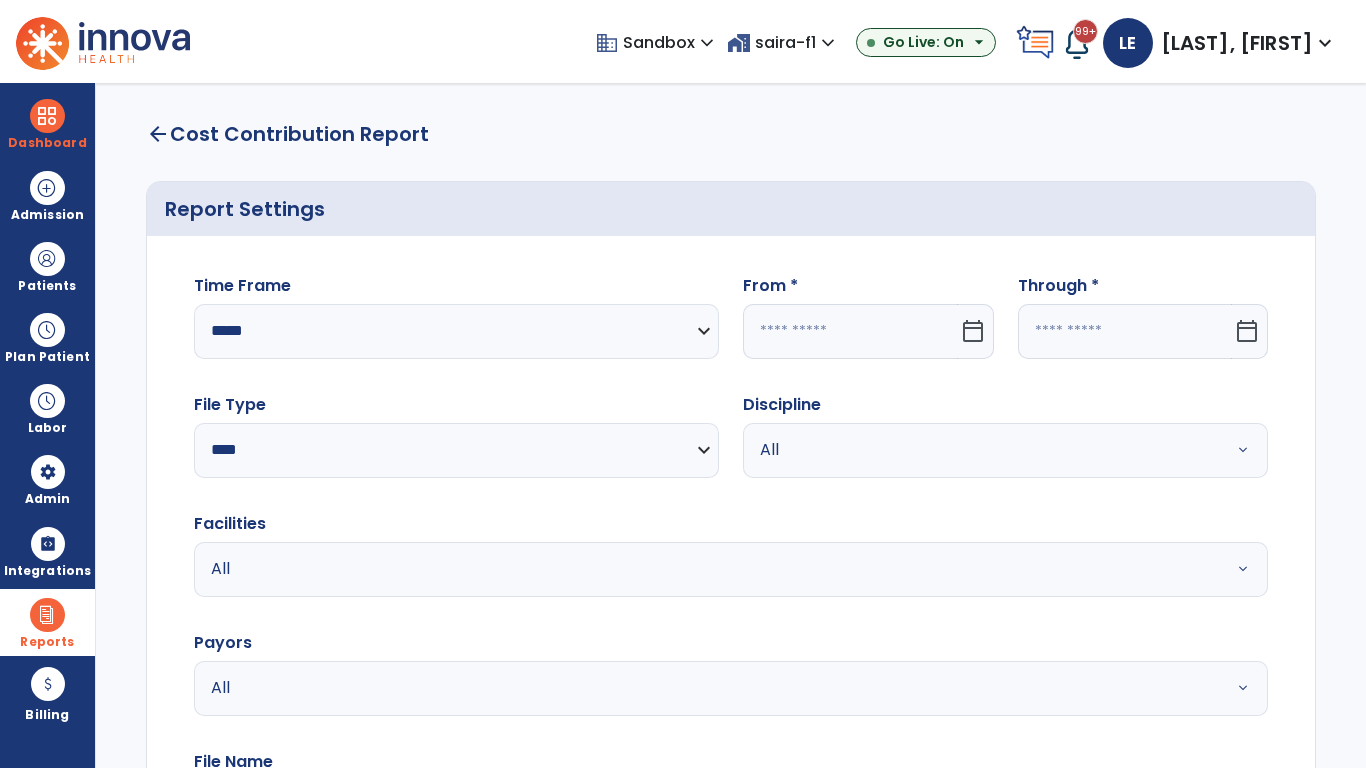 click 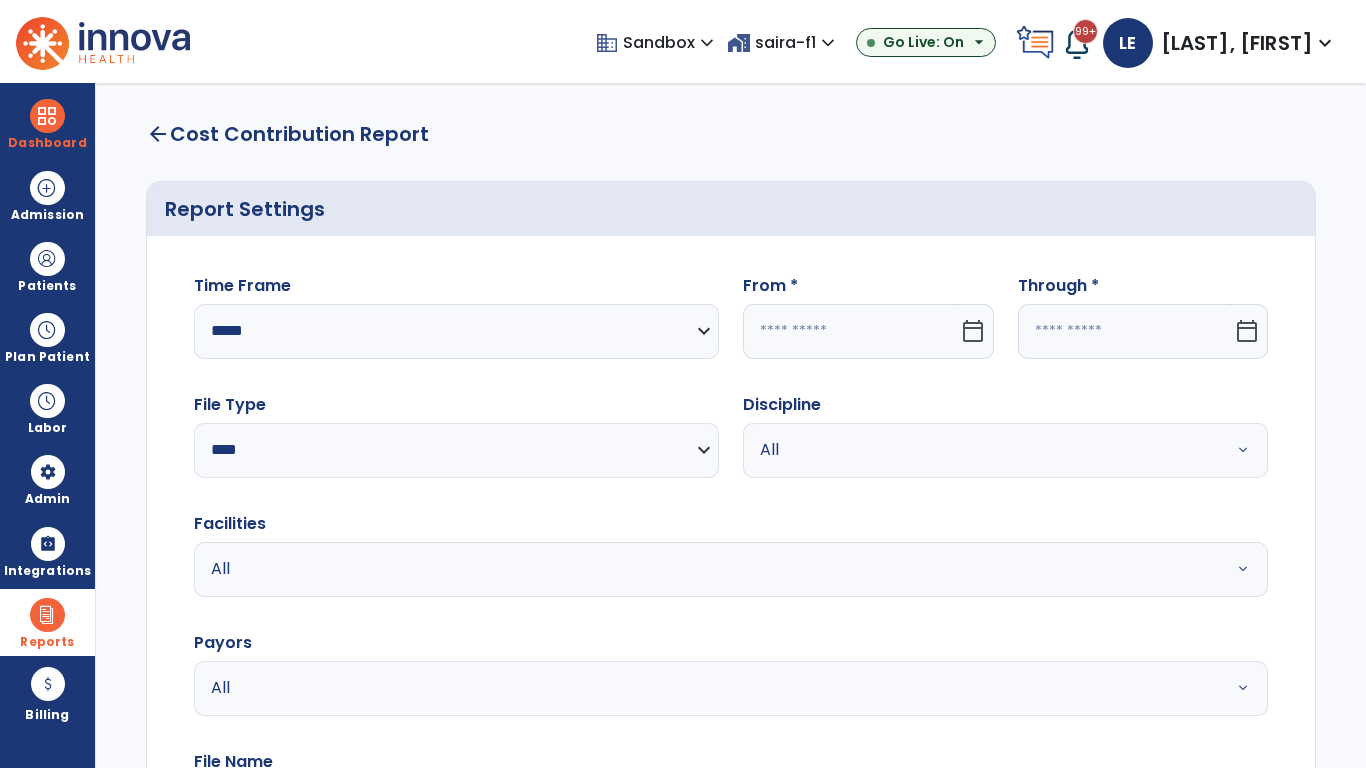 select on "*" 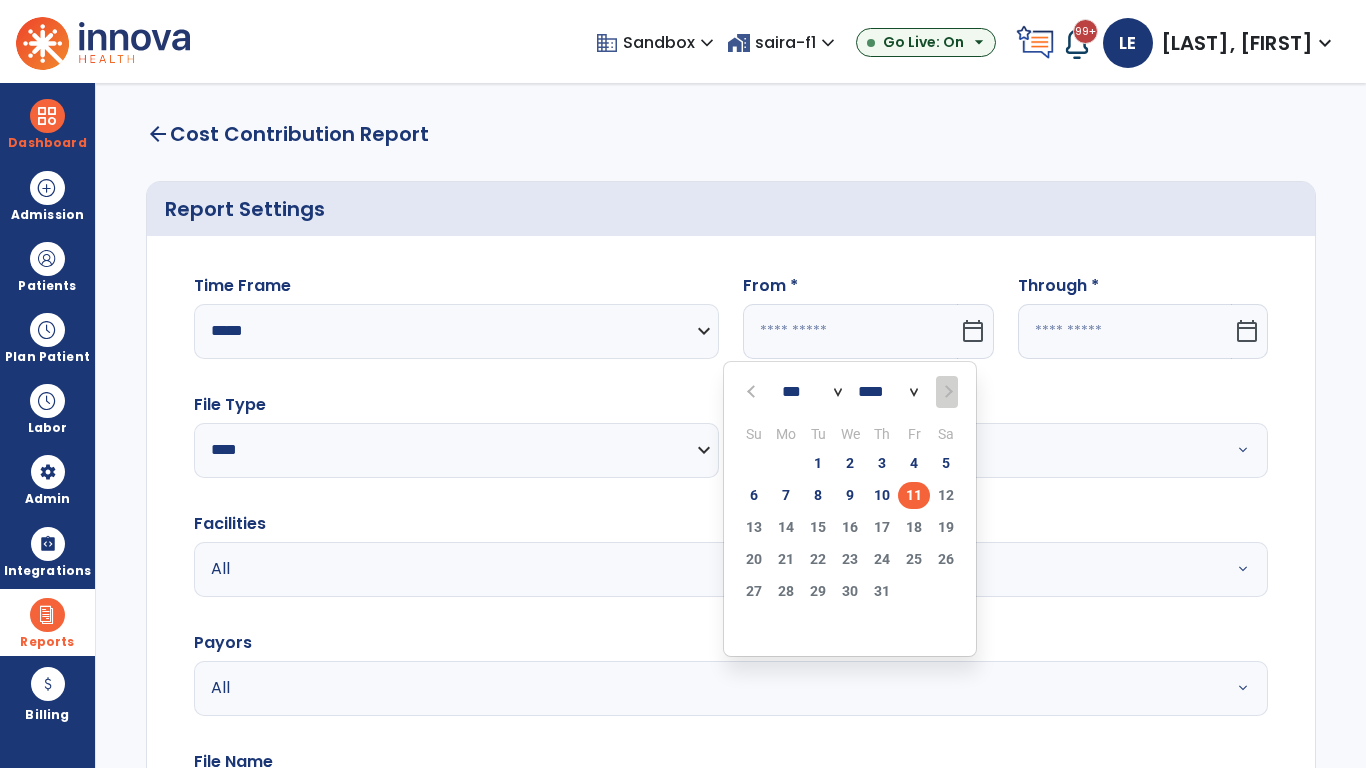 select on "****" 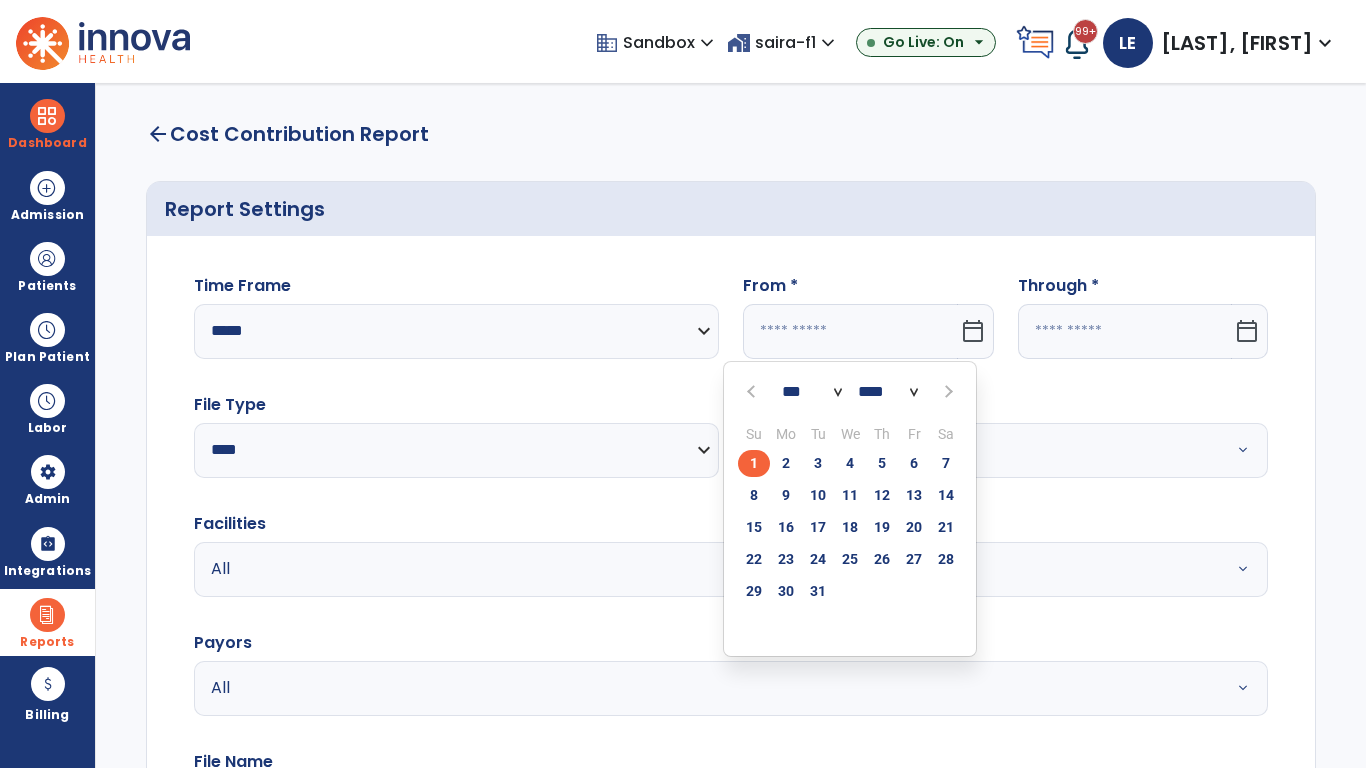 click on "1" 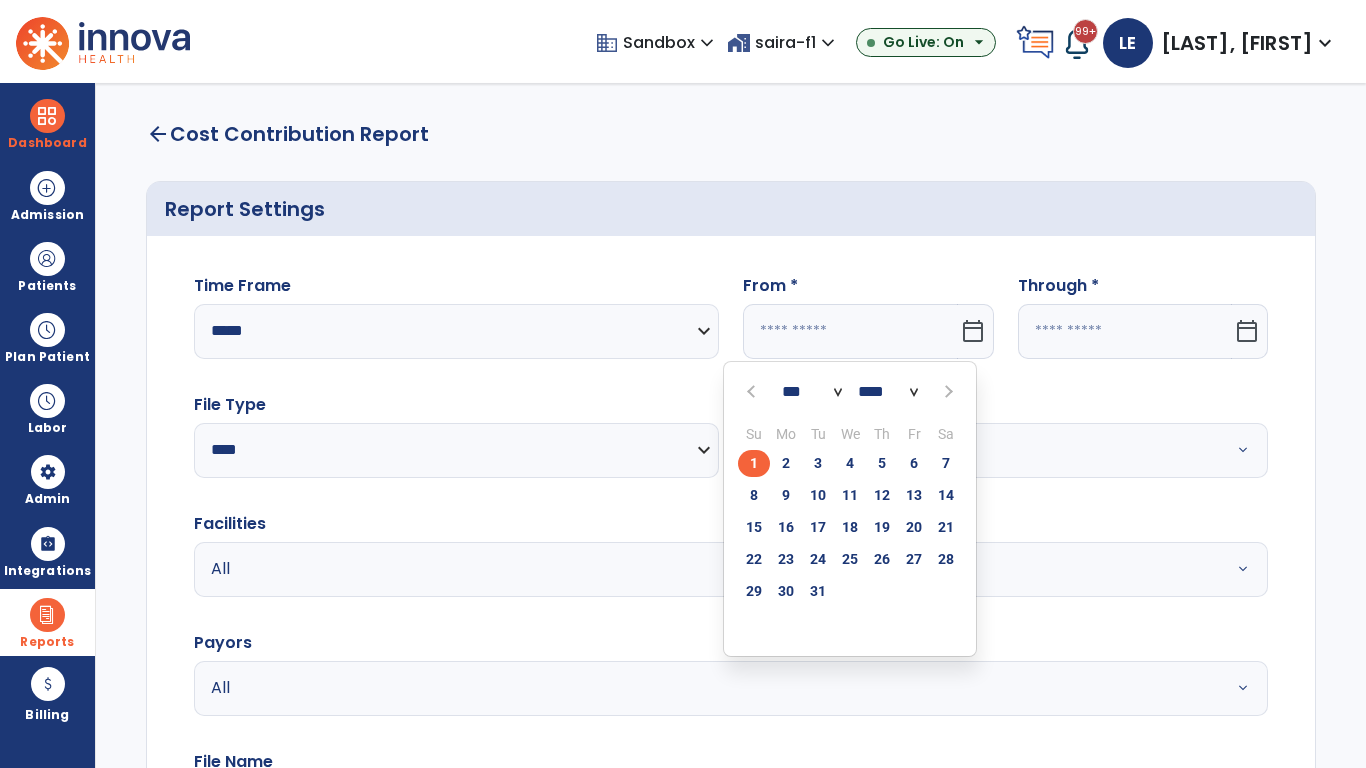 type on "**********" 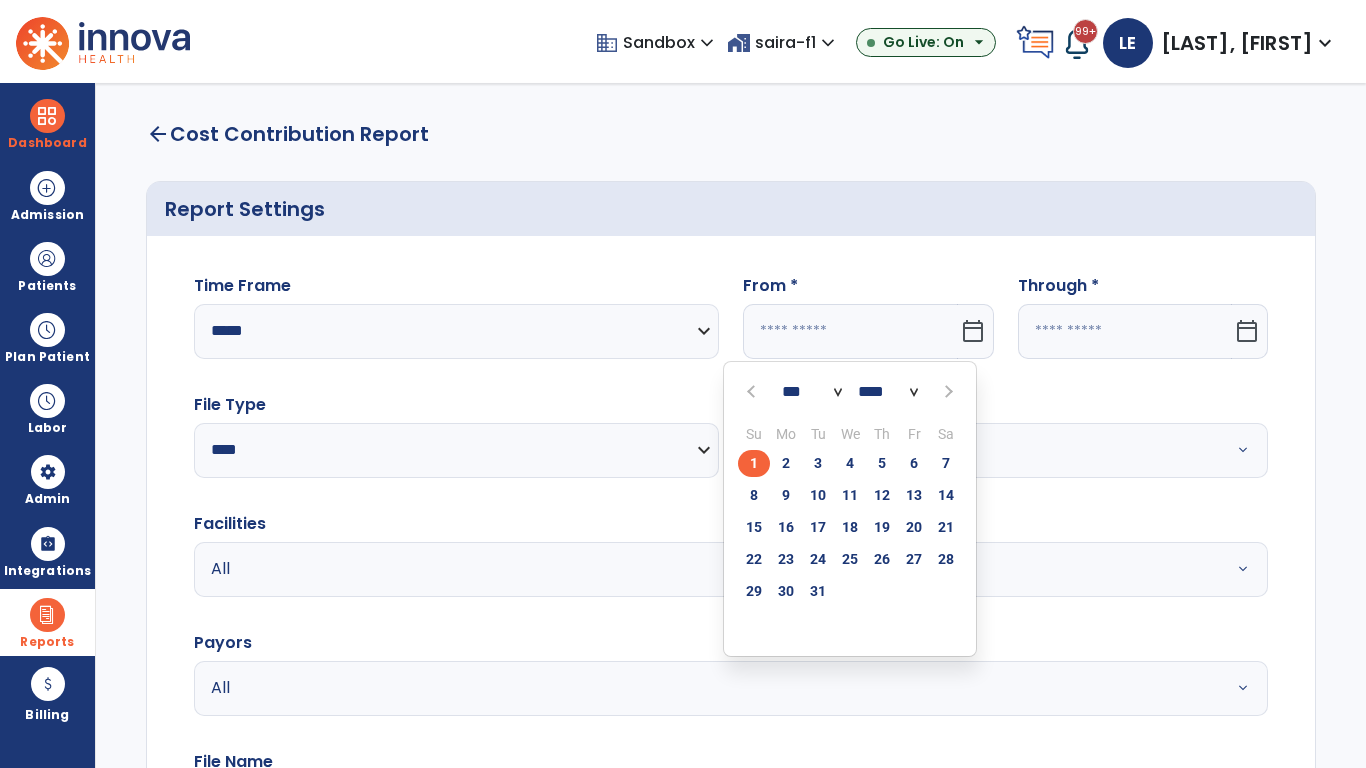 type on "*********" 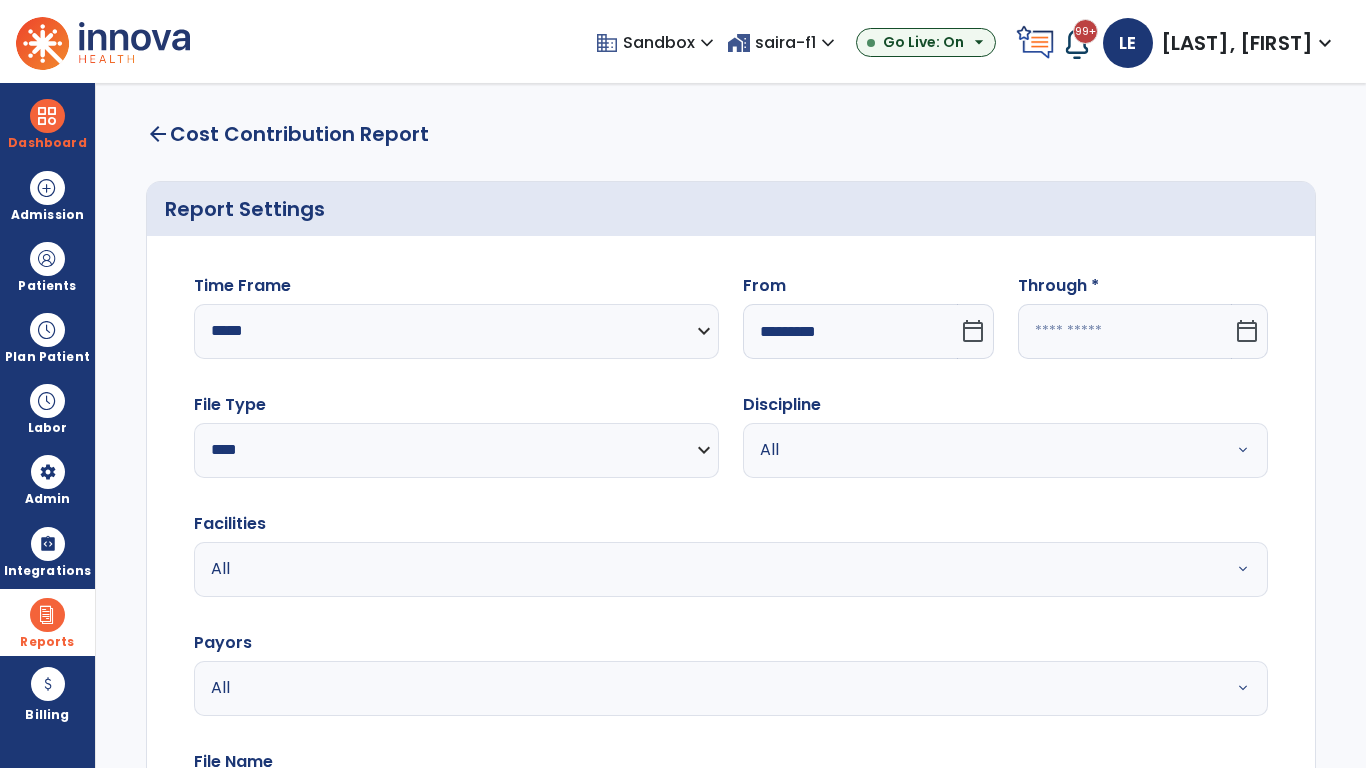click 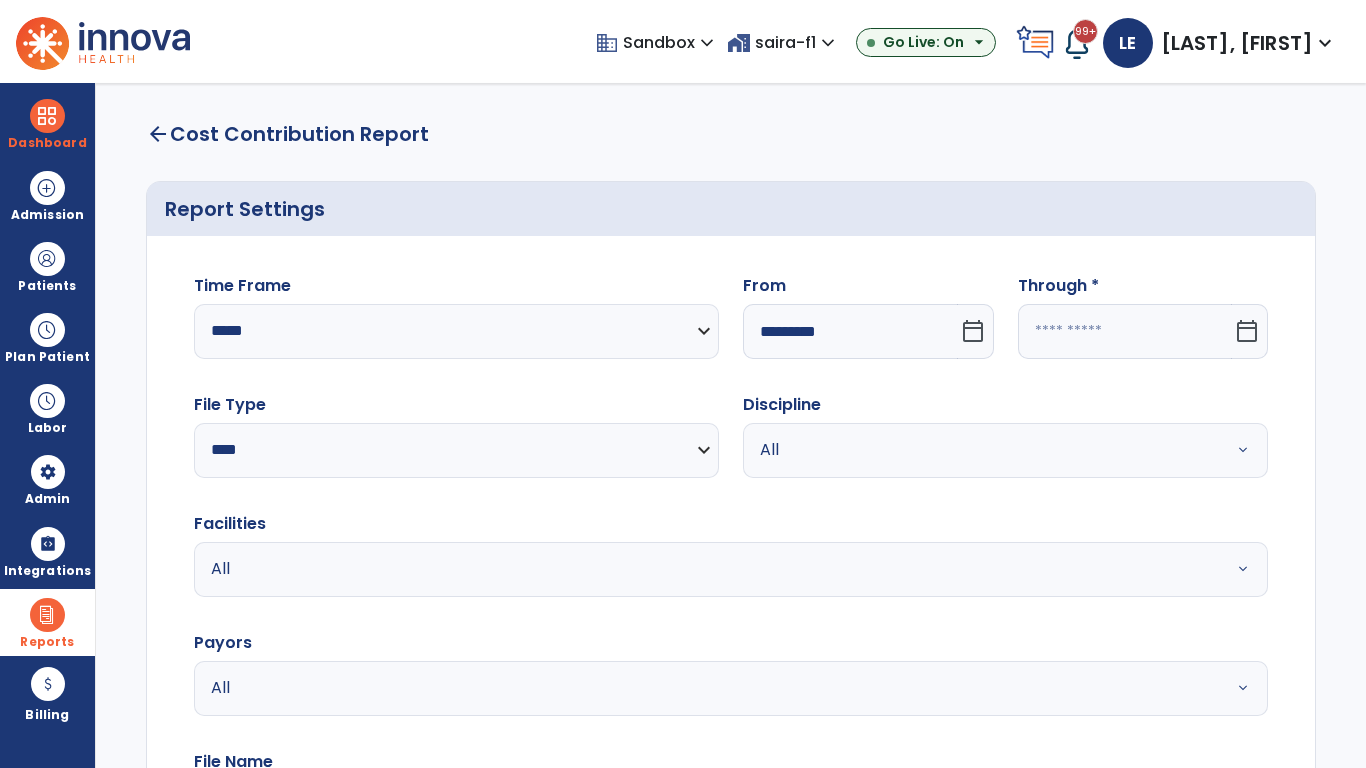 select on "*" 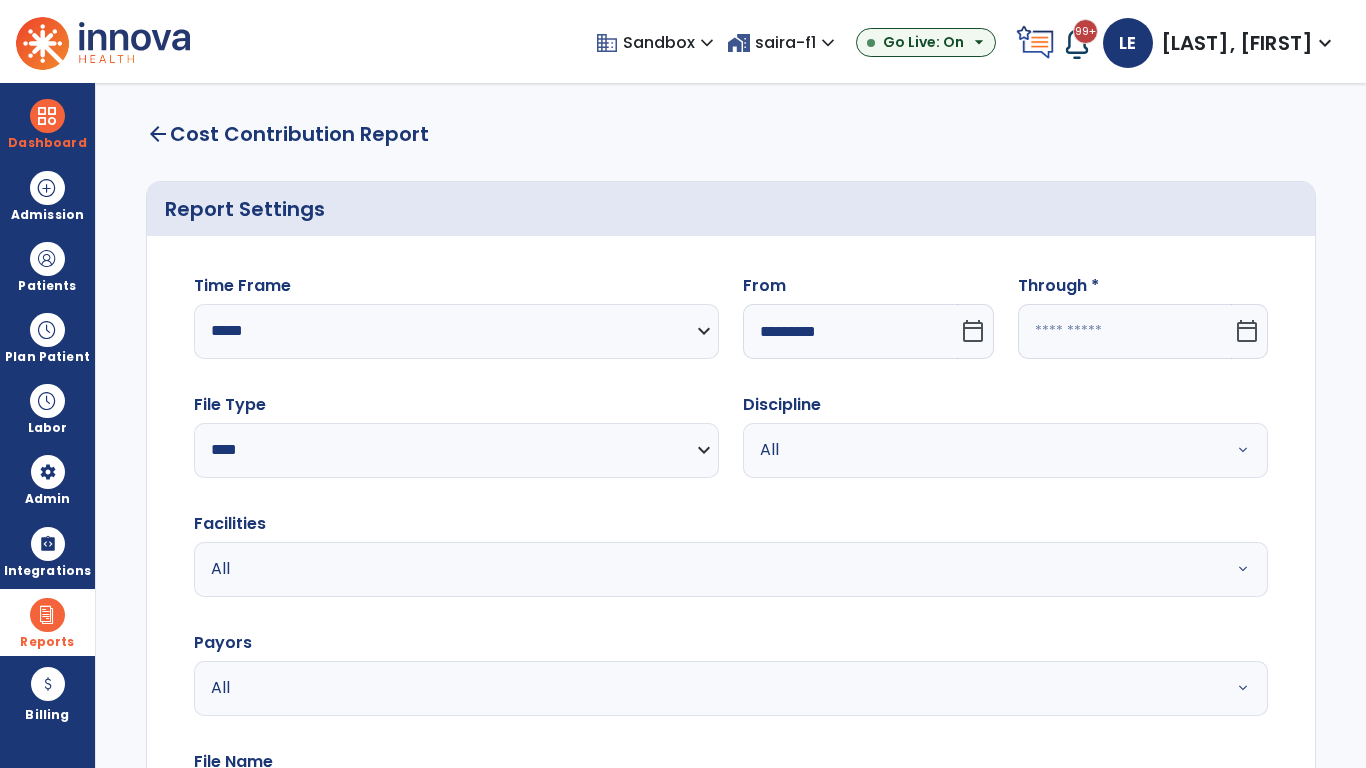 select on "****" 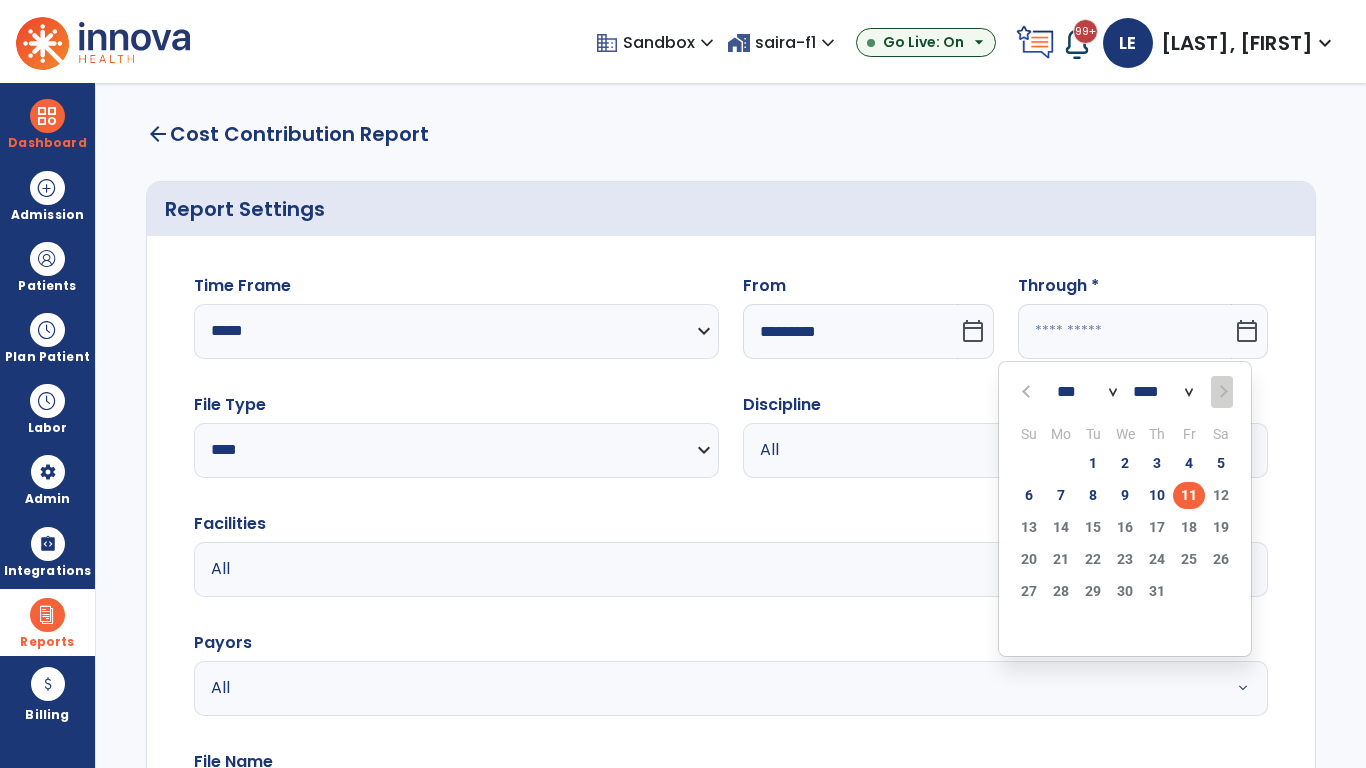 select on "*" 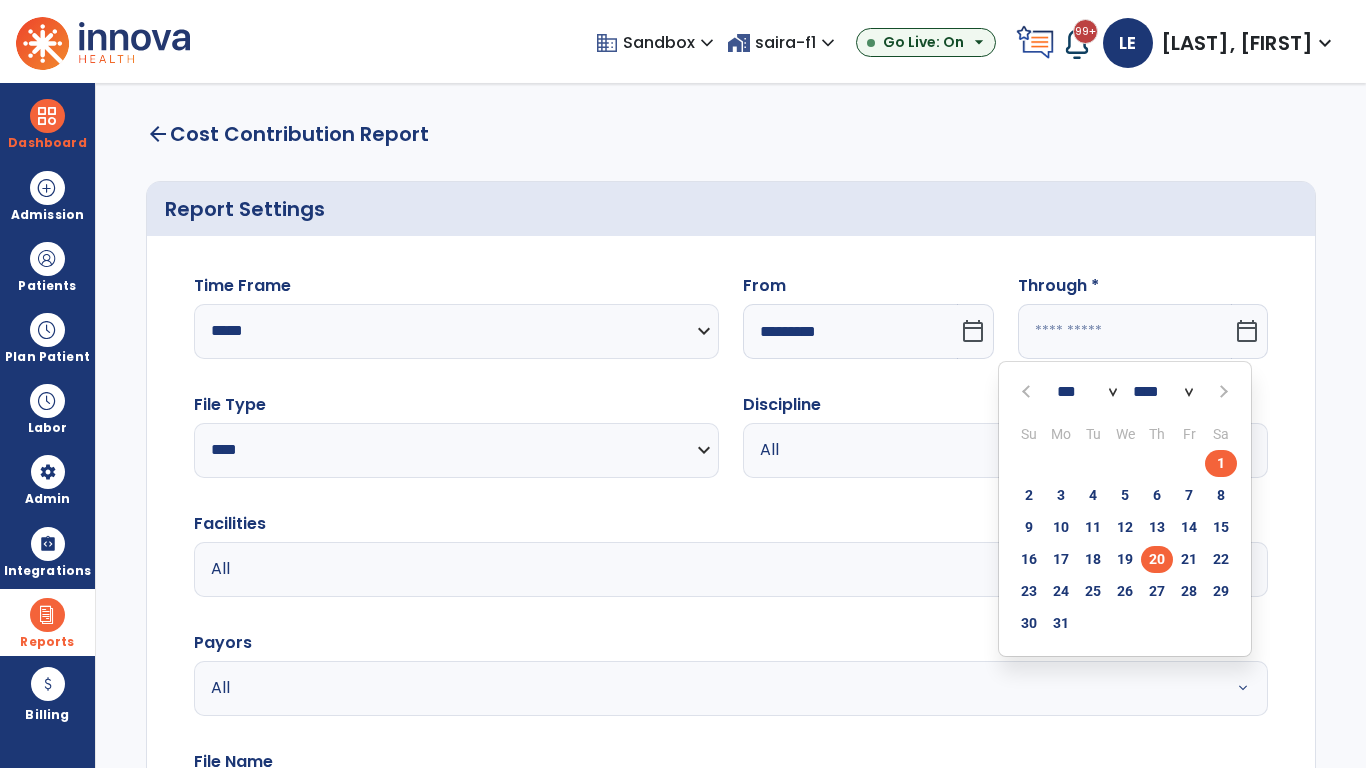 click on "20" 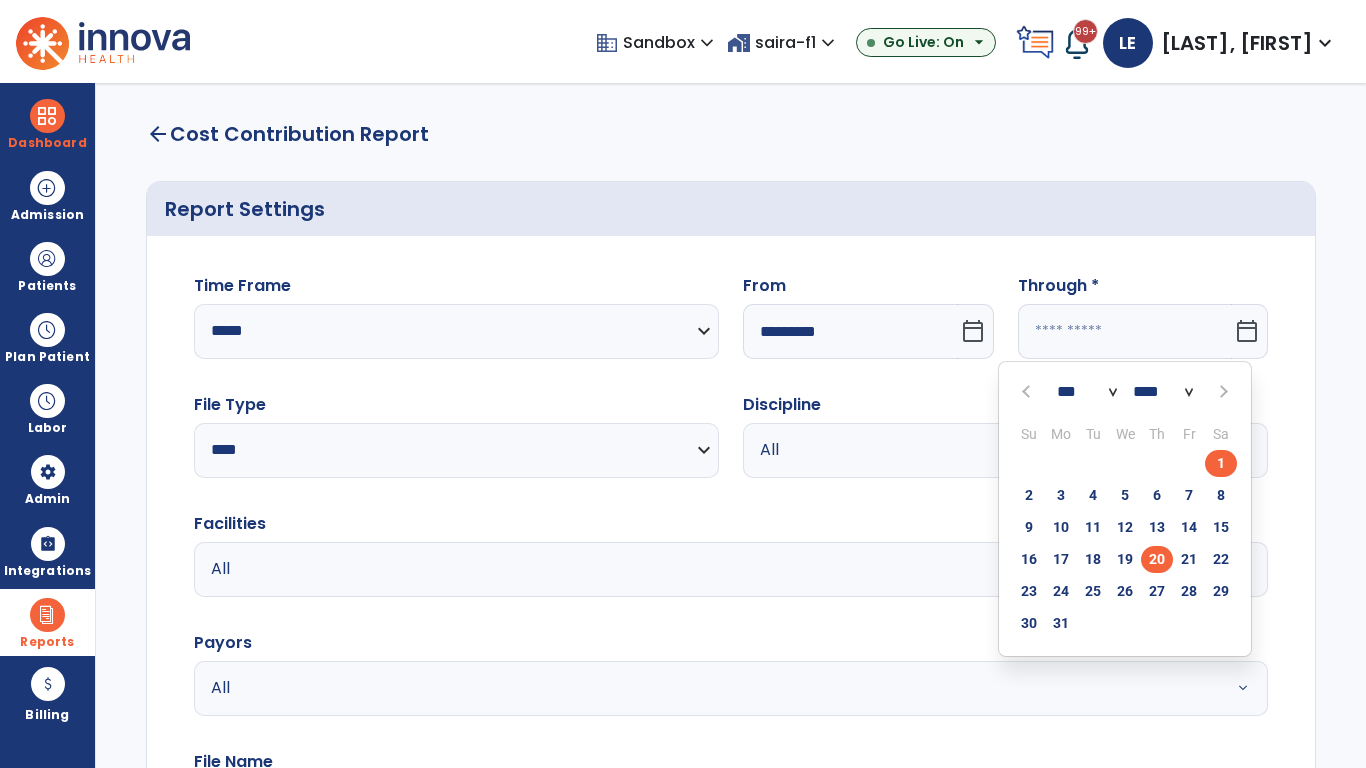 type on "**********" 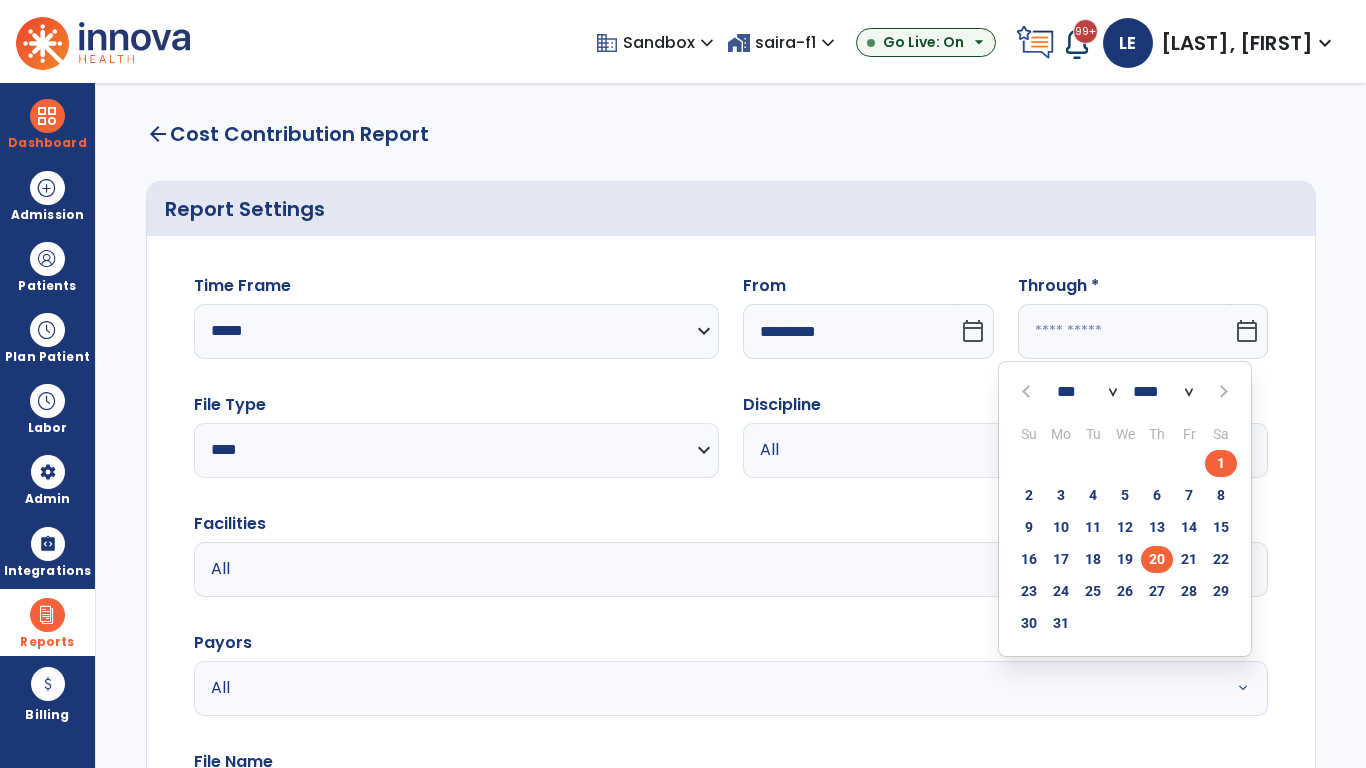 type on "*********" 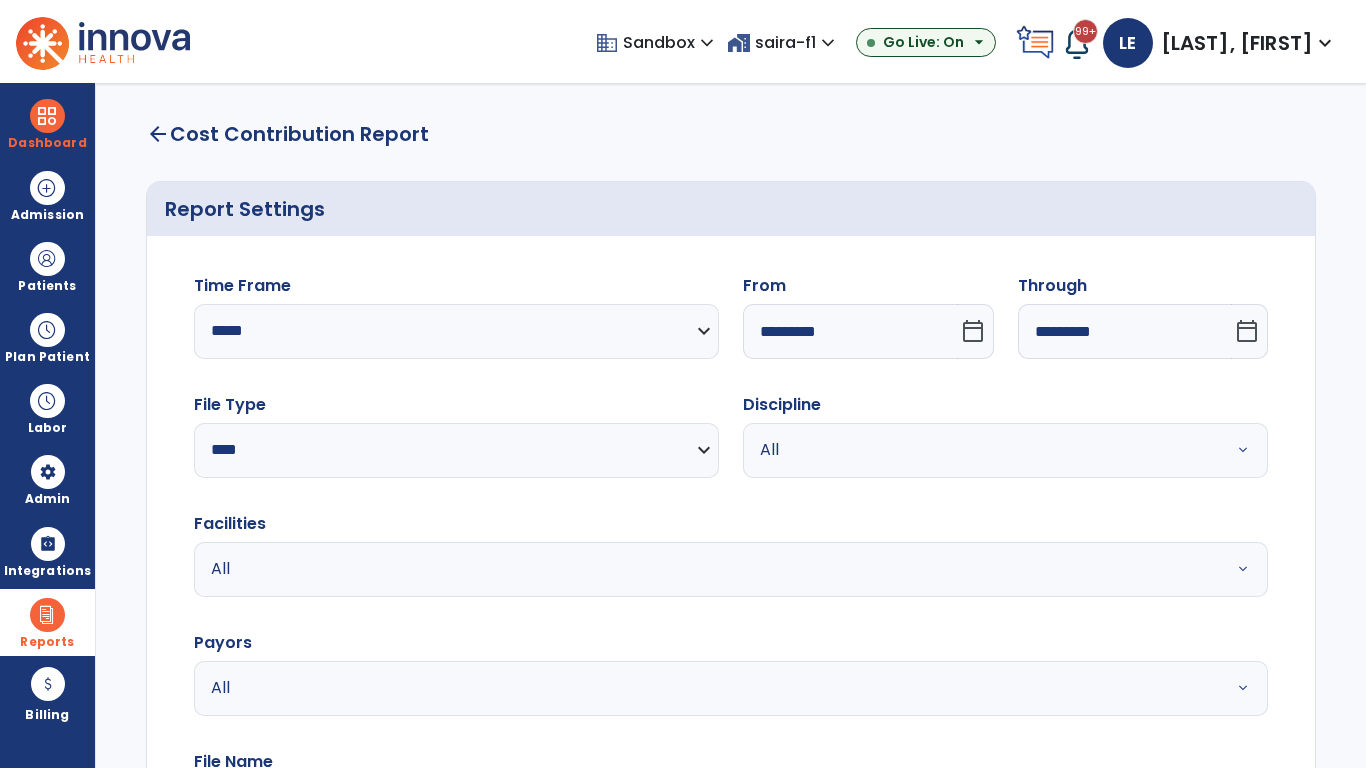 scroll, scrollTop: 51, scrollLeft: 0, axis: vertical 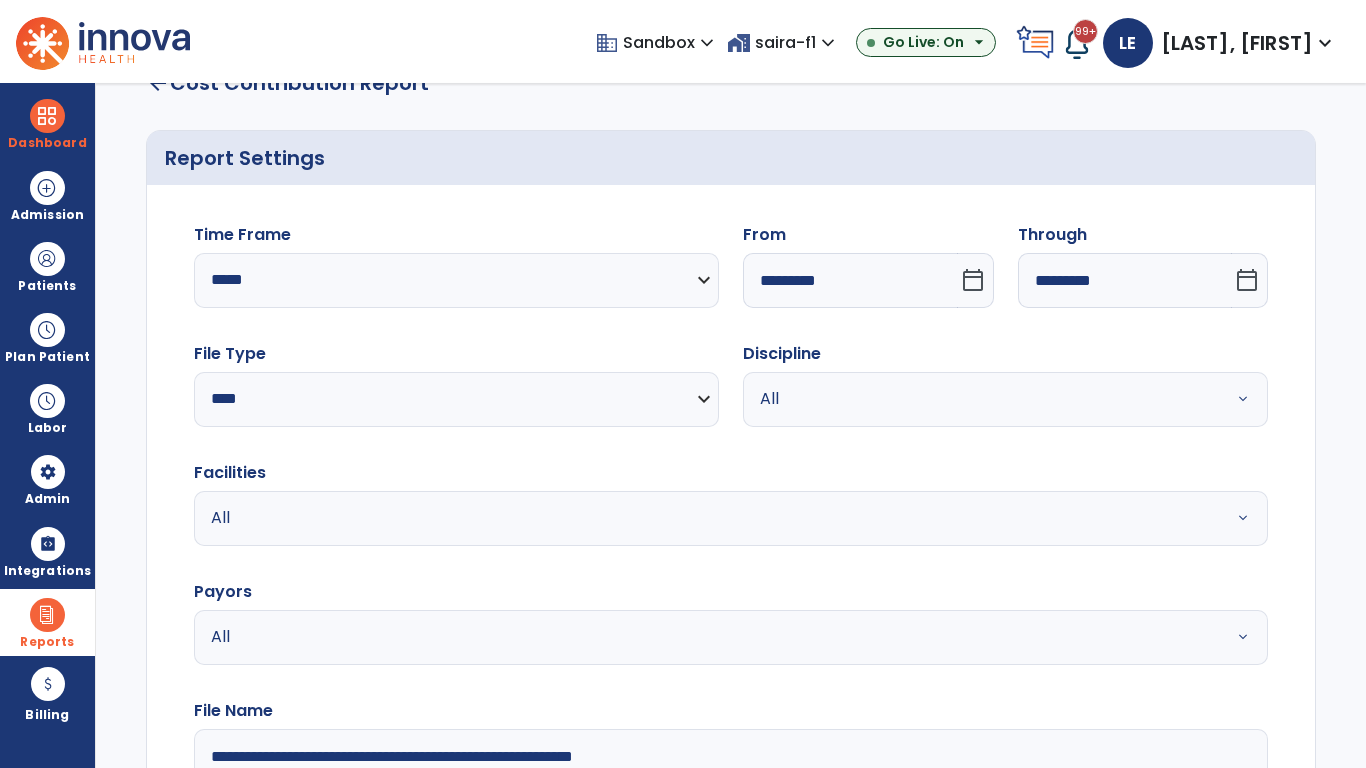 type on "**********" 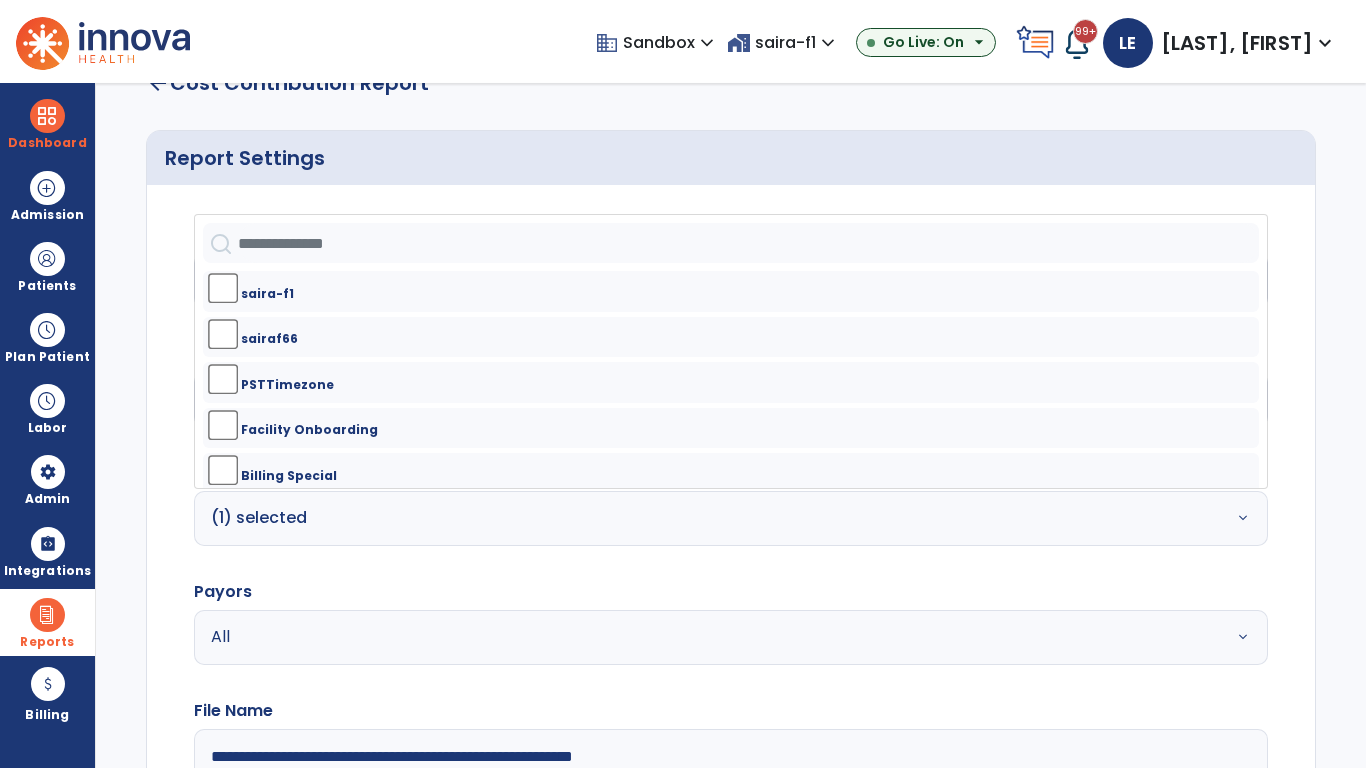 click on "All" at bounding box center [679, 637] 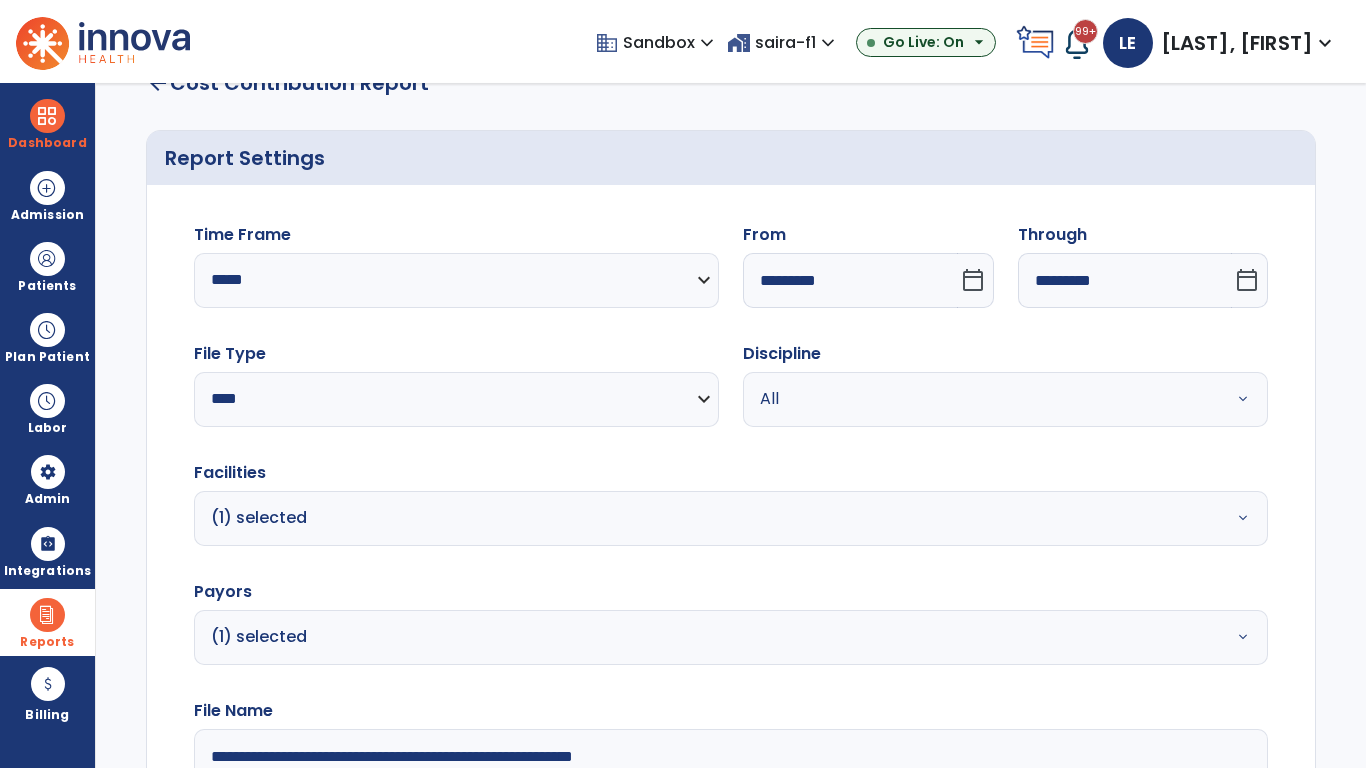 click on "Generate Report" 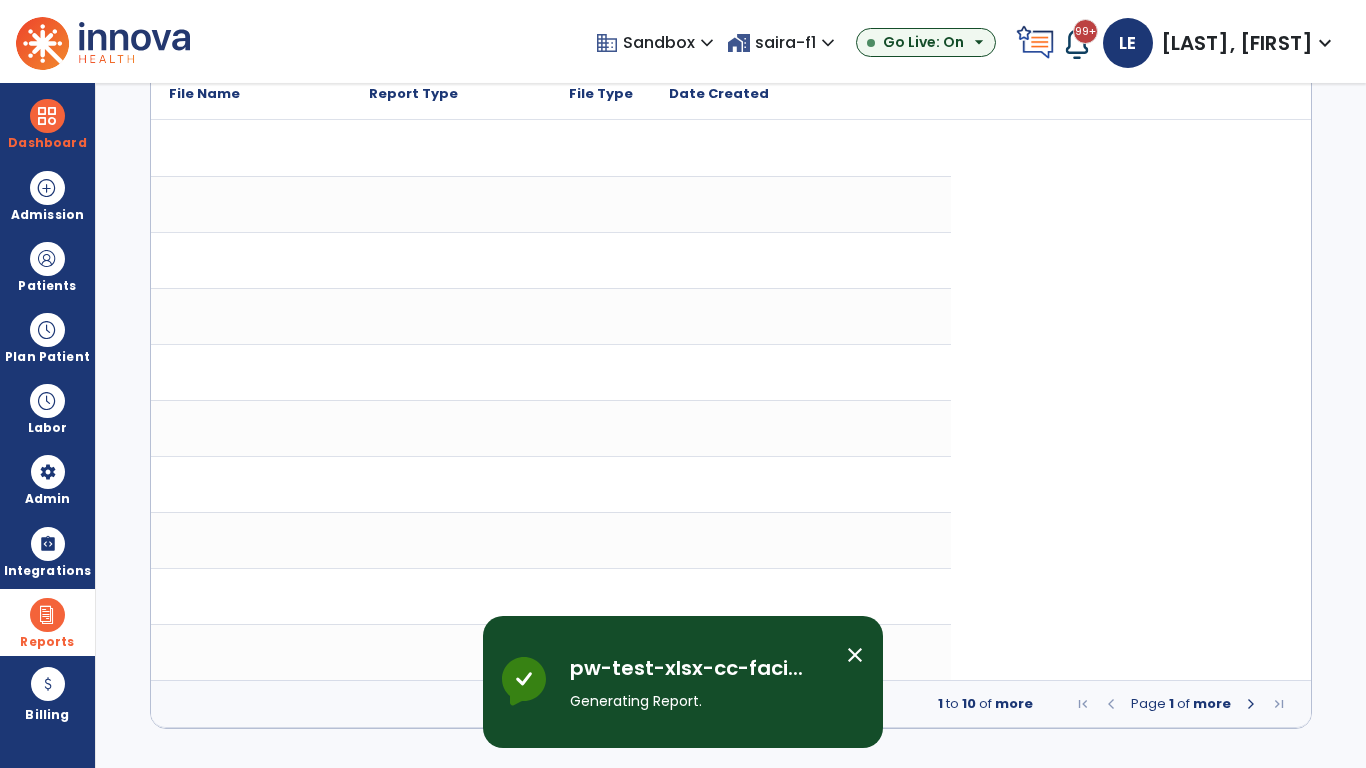 scroll, scrollTop: 0, scrollLeft: 0, axis: both 